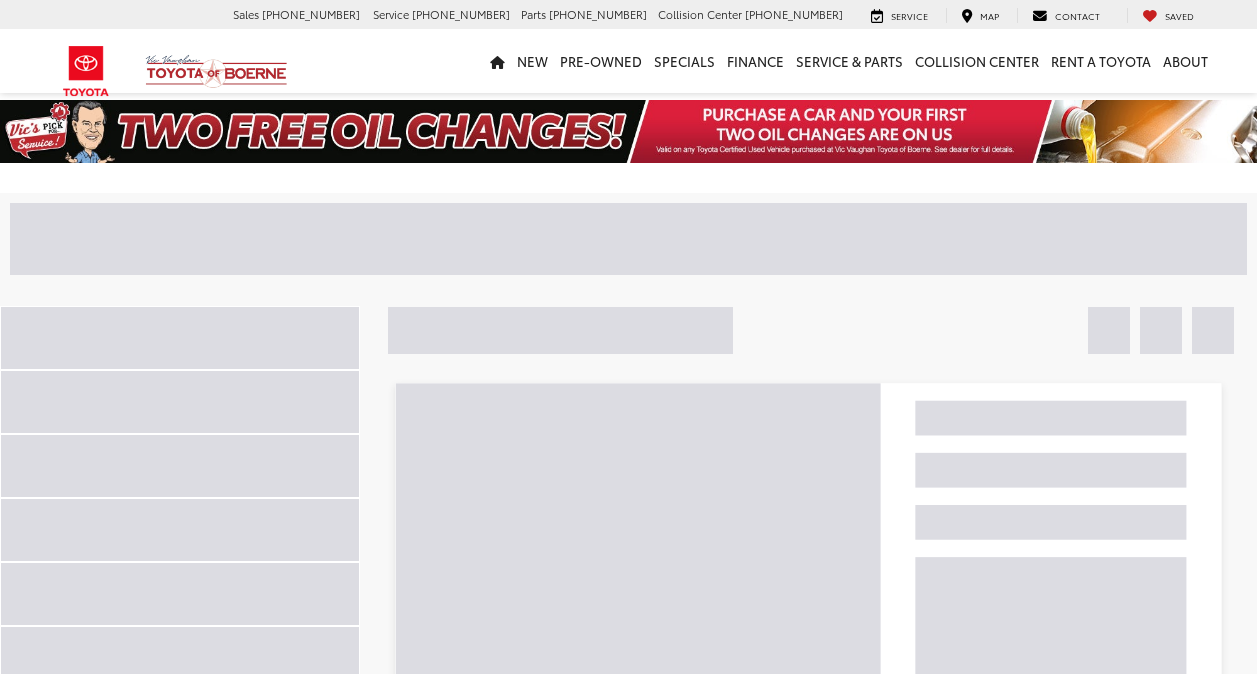 scroll, scrollTop: 0, scrollLeft: 0, axis: both 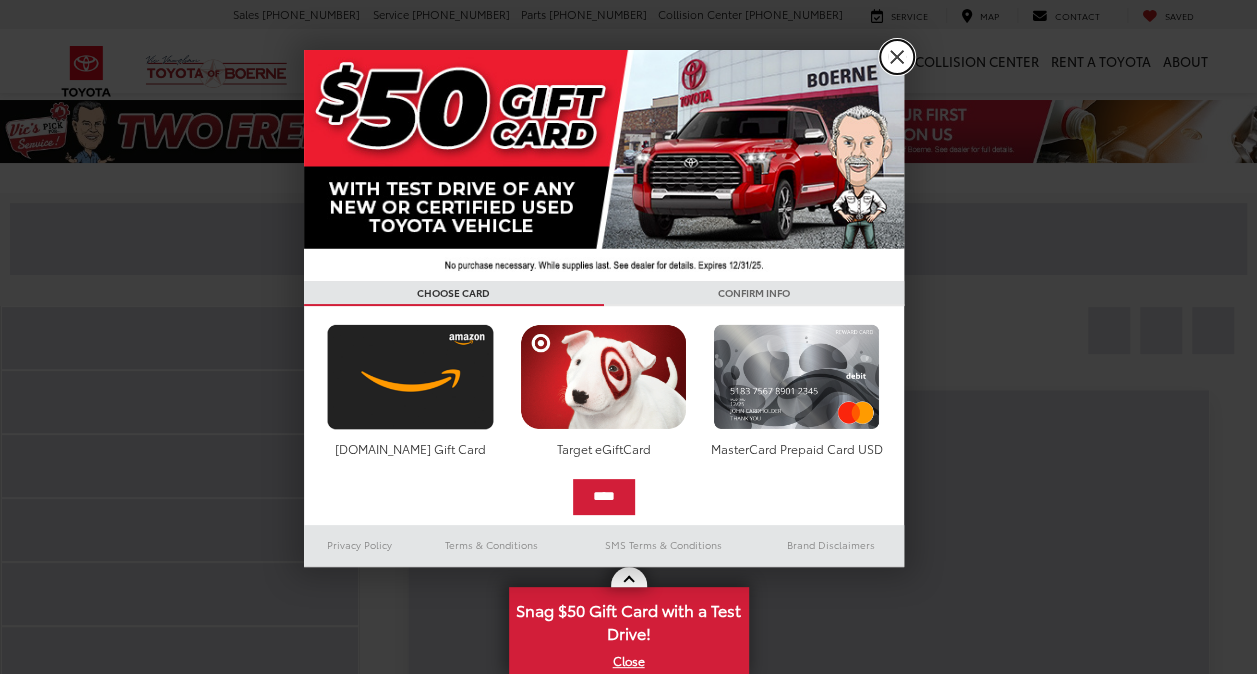 click on "X" at bounding box center [897, 57] 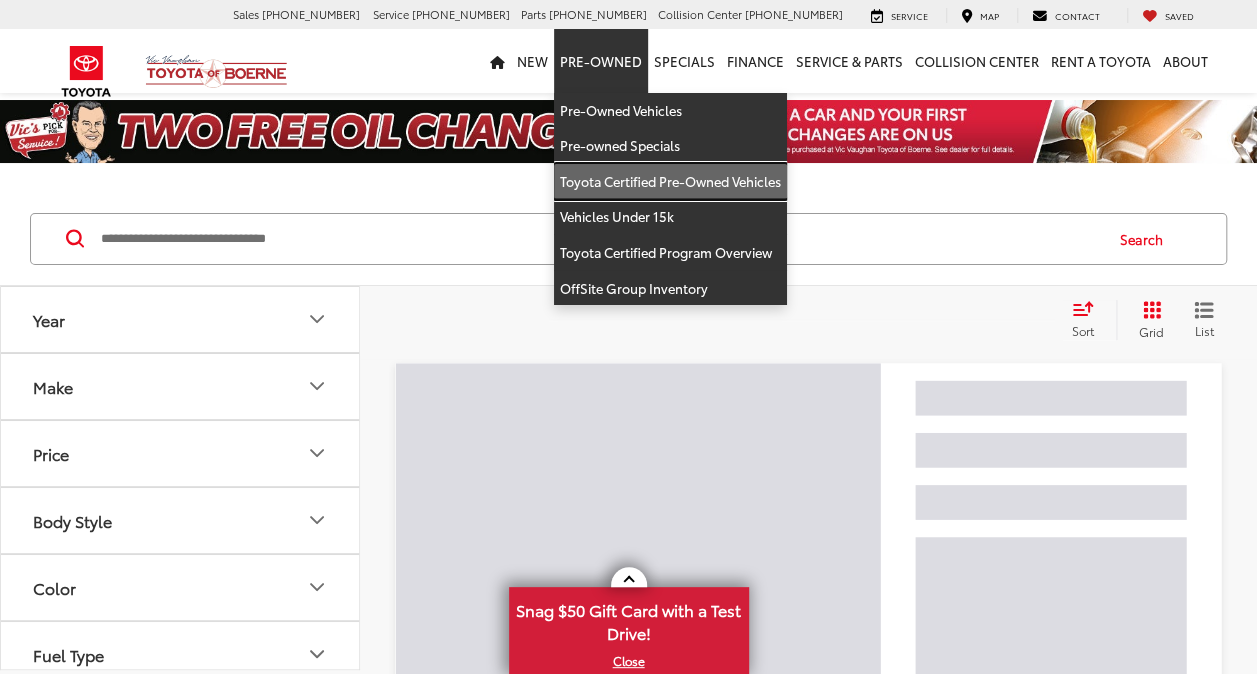 click on "Toyota Certified Pre-Owned Vehicles" at bounding box center [670, 182] 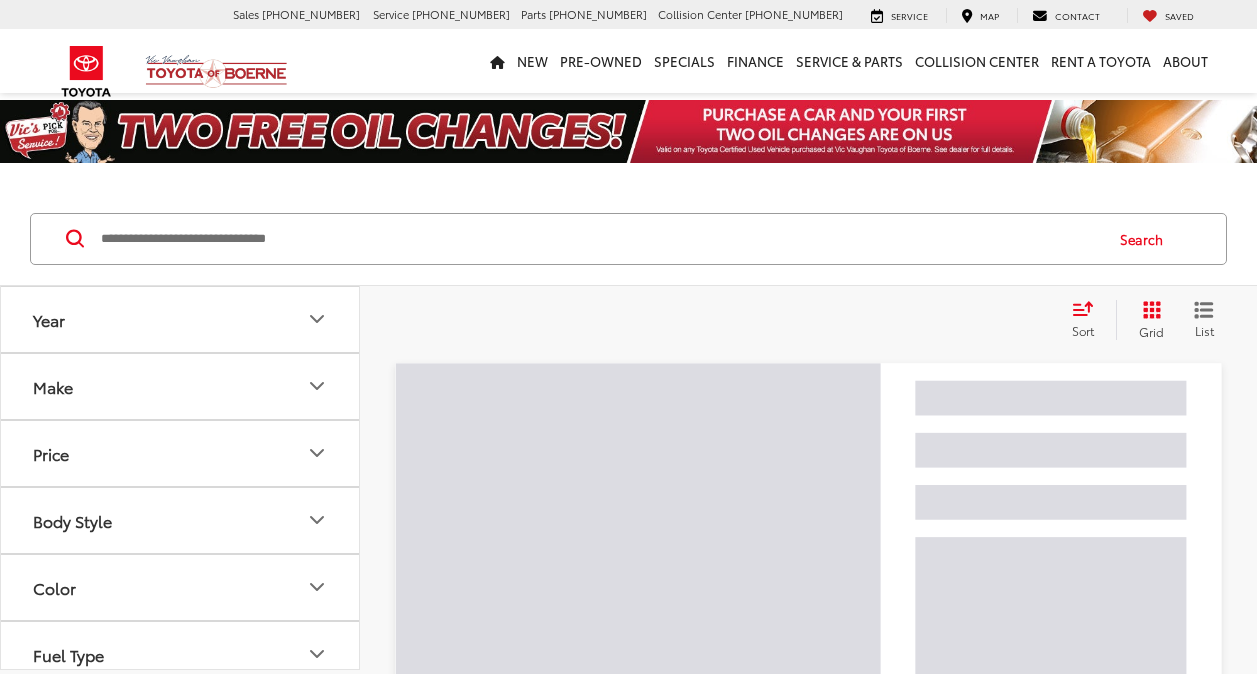 scroll, scrollTop: 0, scrollLeft: 0, axis: both 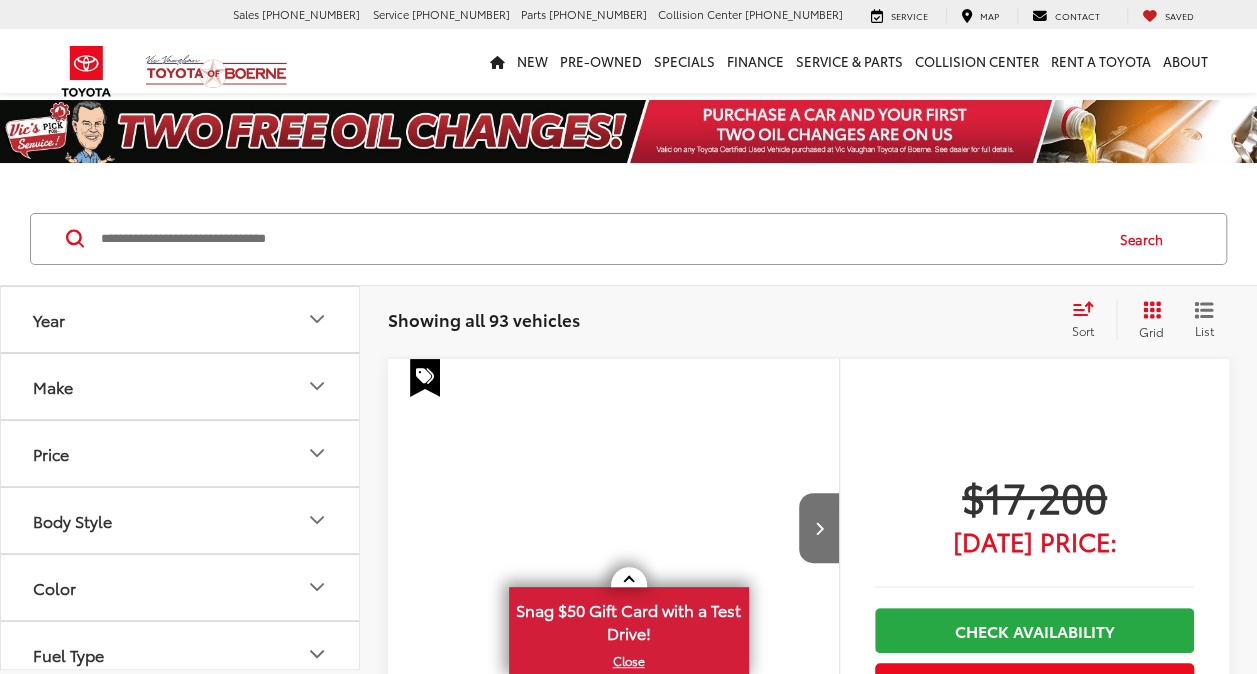 click on "Year" at bounding box center [181, 319] 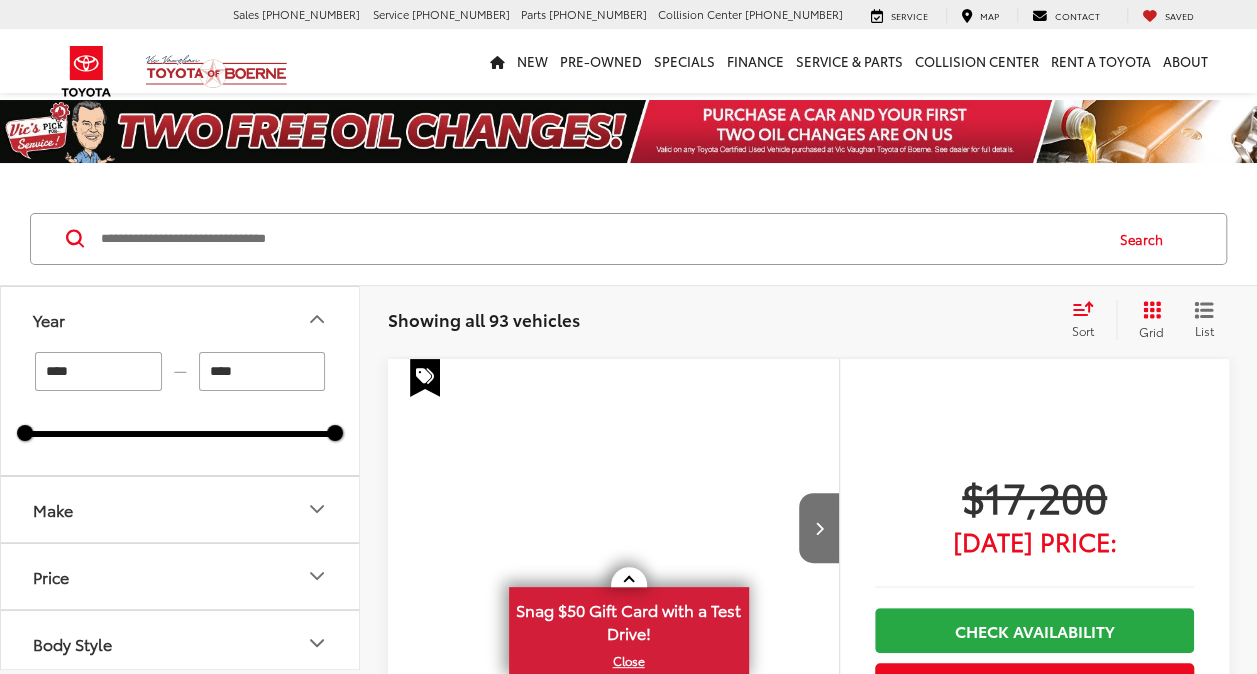 click on "Year" at bounding box center (181, 319) 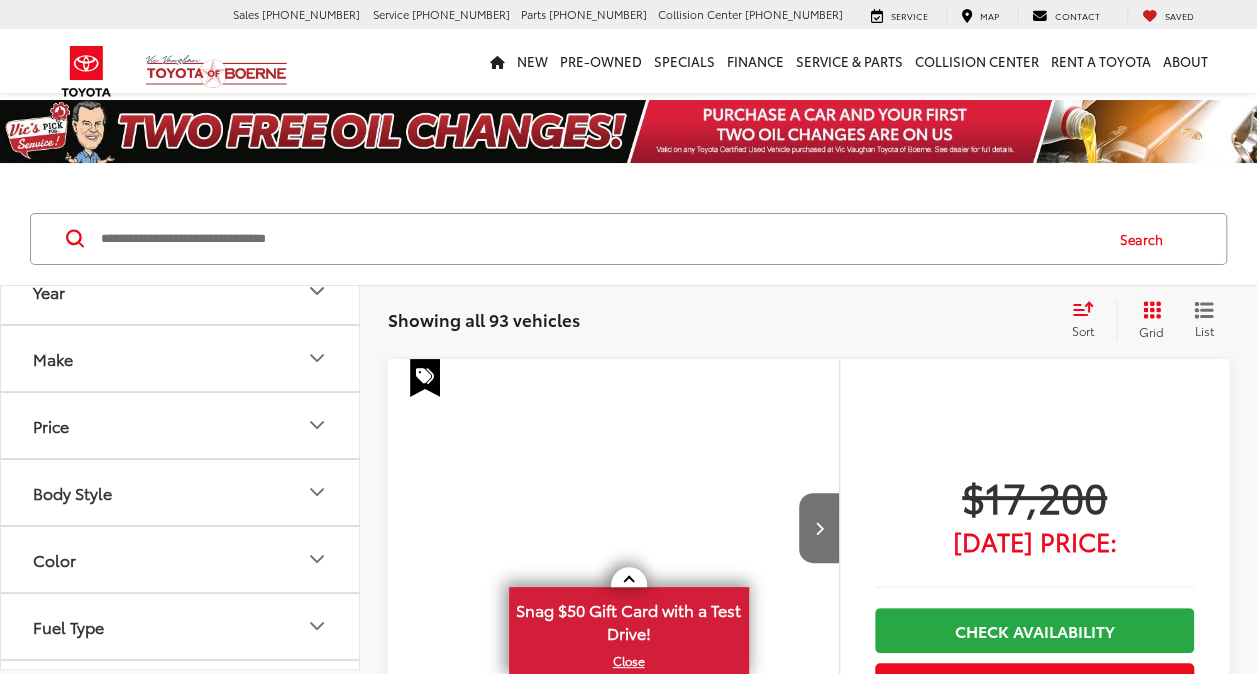 scroll, scrollTop: 31, scrollLeft: 0, axis: vertical 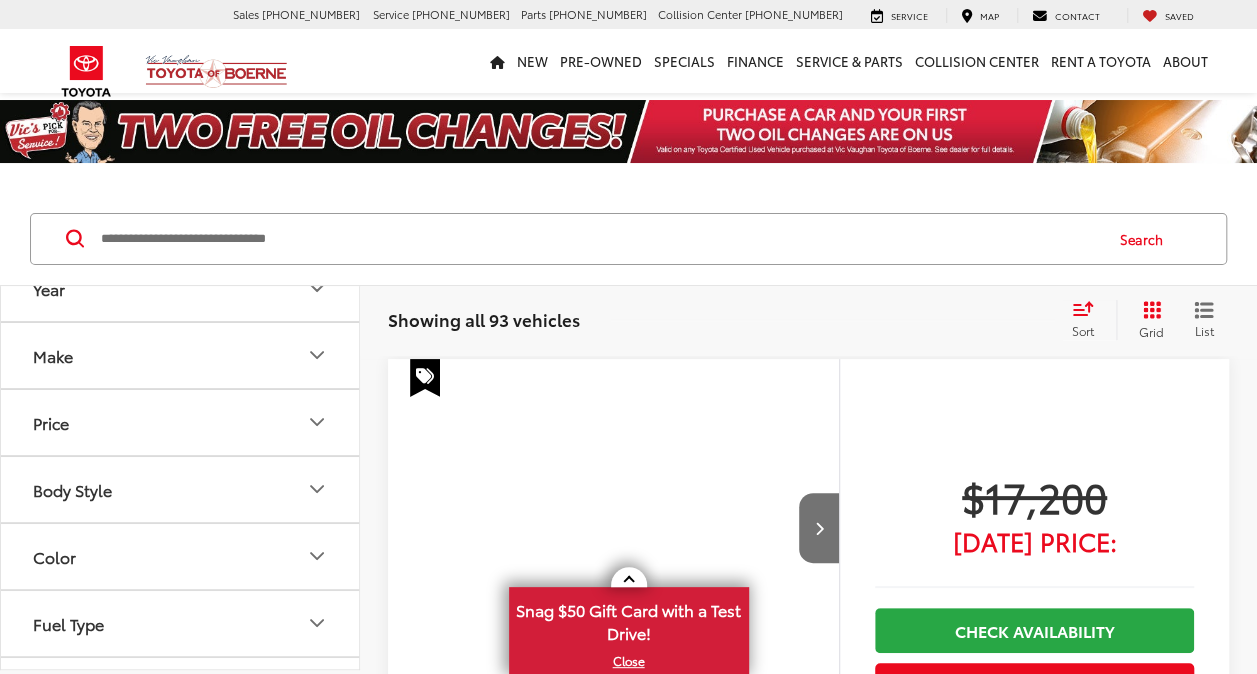 click on "Make" at bounding box center [181, 355] 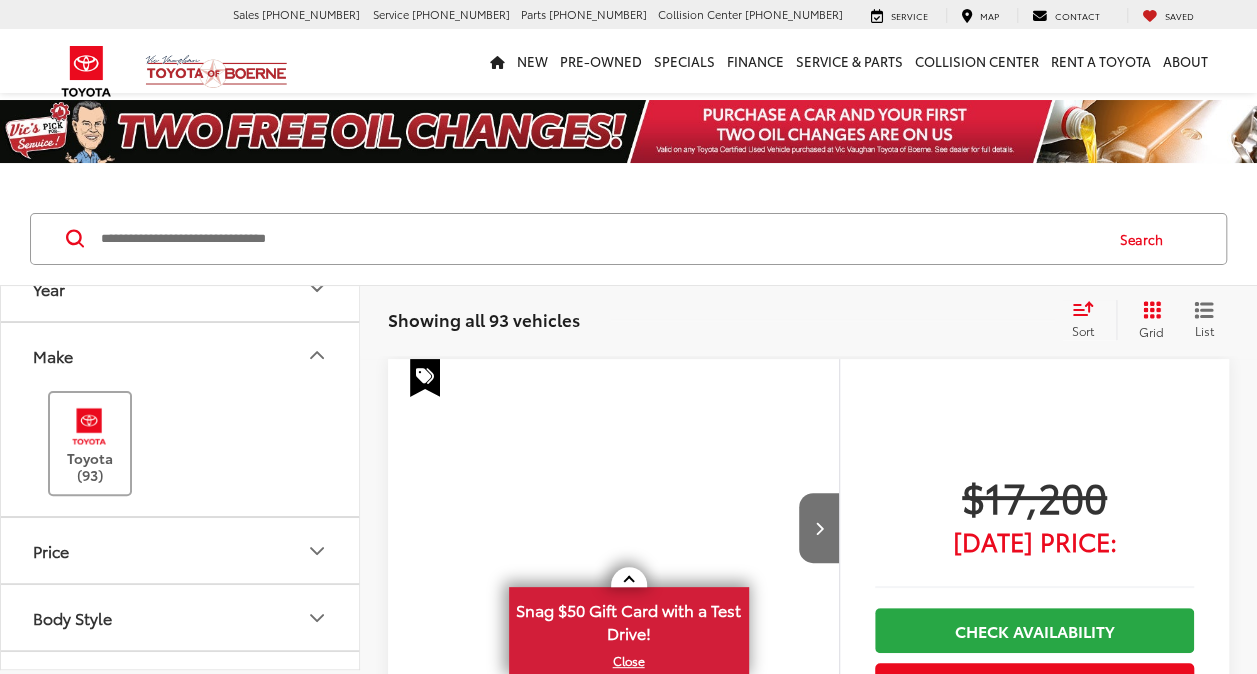 click on "Toyota   (93)" at bounding box center [90, 443] 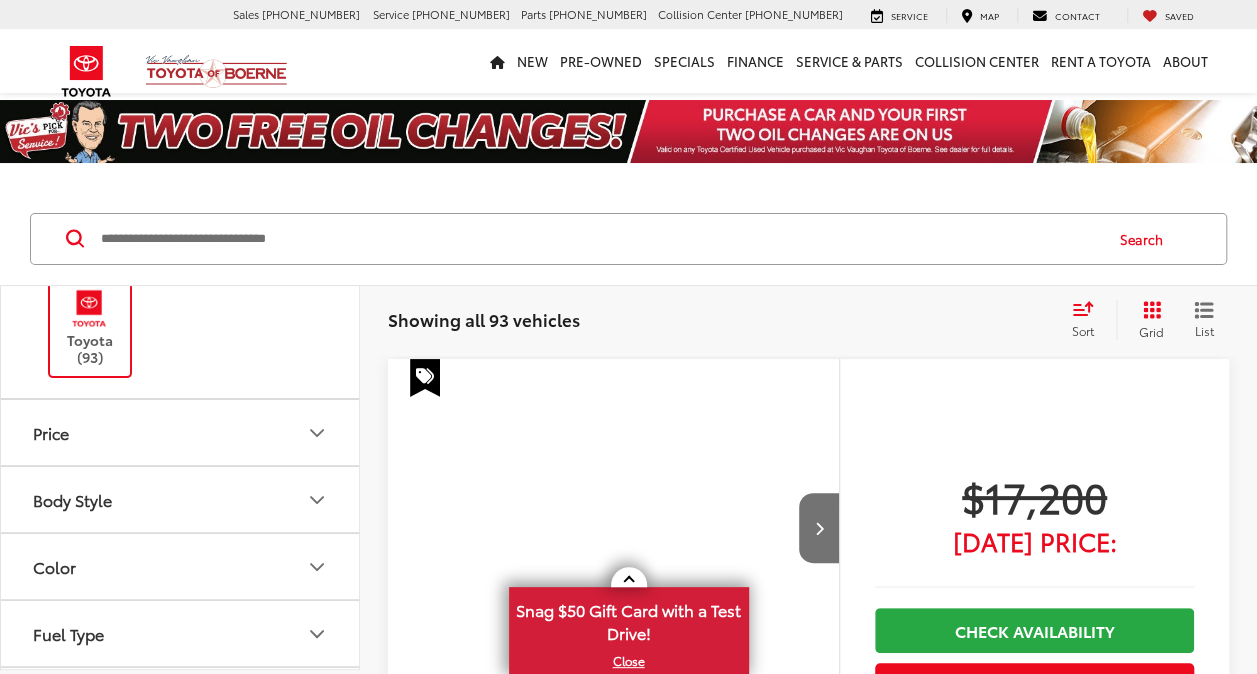 click on "Body Style" at bounding box center [181, 499] 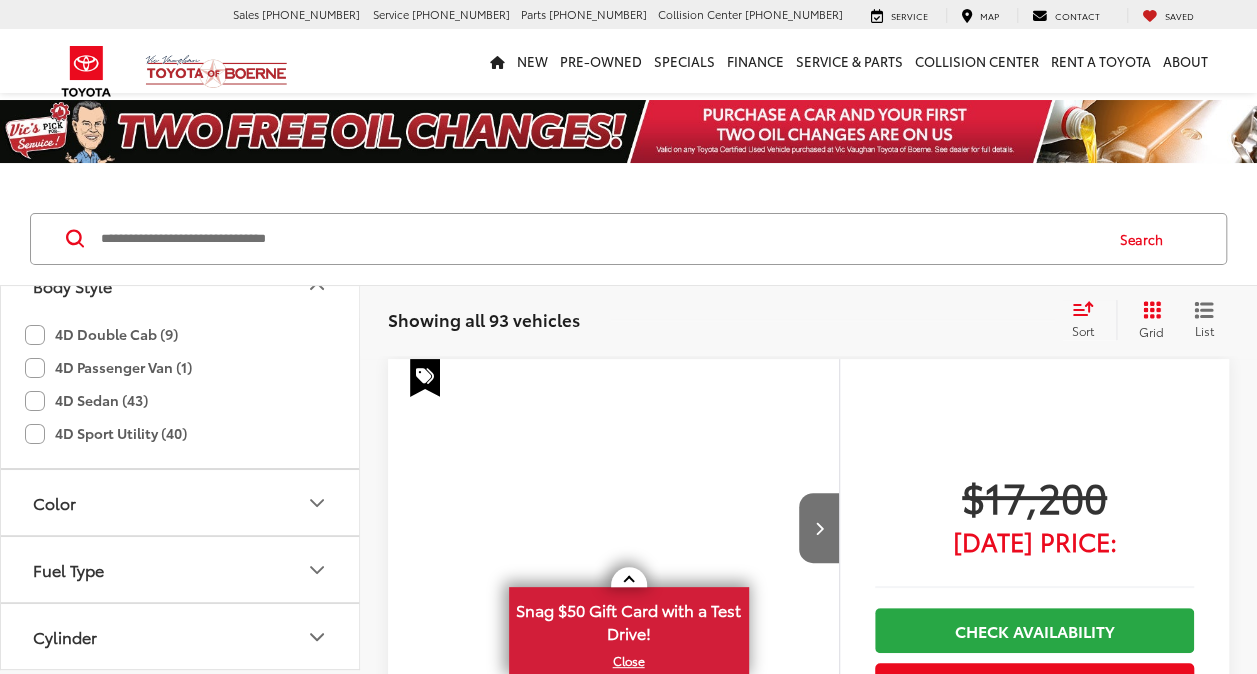 scroll, scrollTop: 349, scrollLeft: 0, axis: vertical 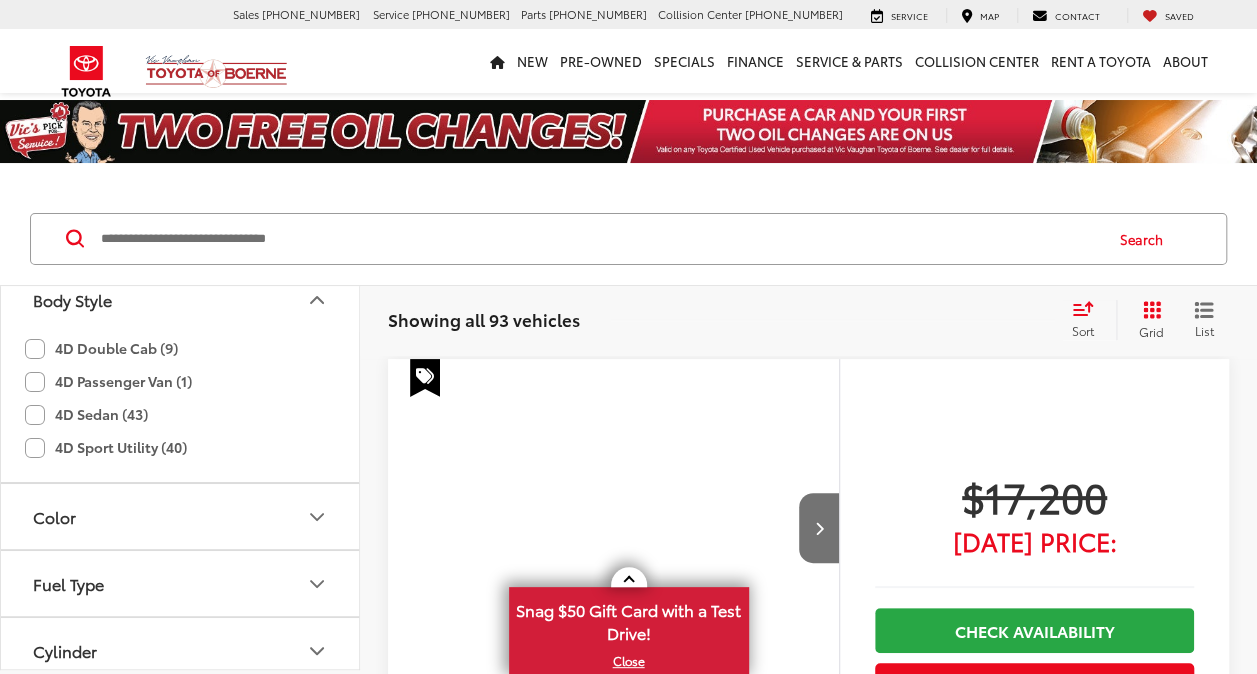 click on "4D Double Cab (9)" 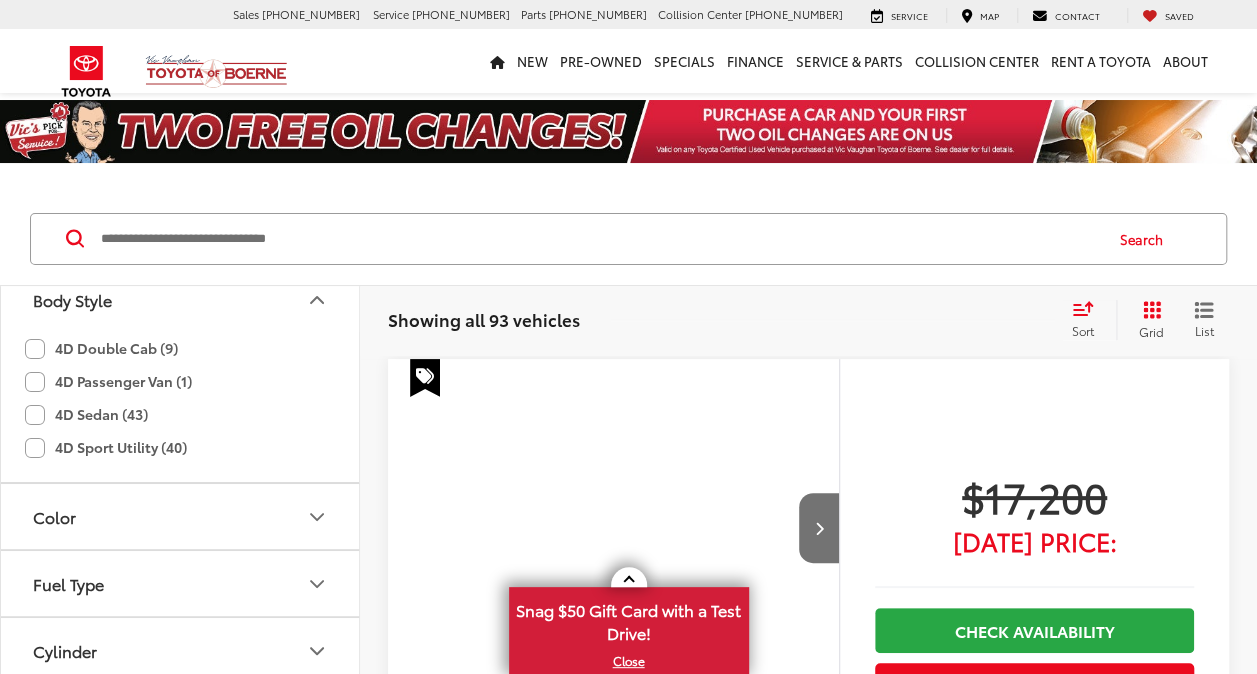 scroll, scrollTop: 345, scrollLeft: 0, axis: vertical 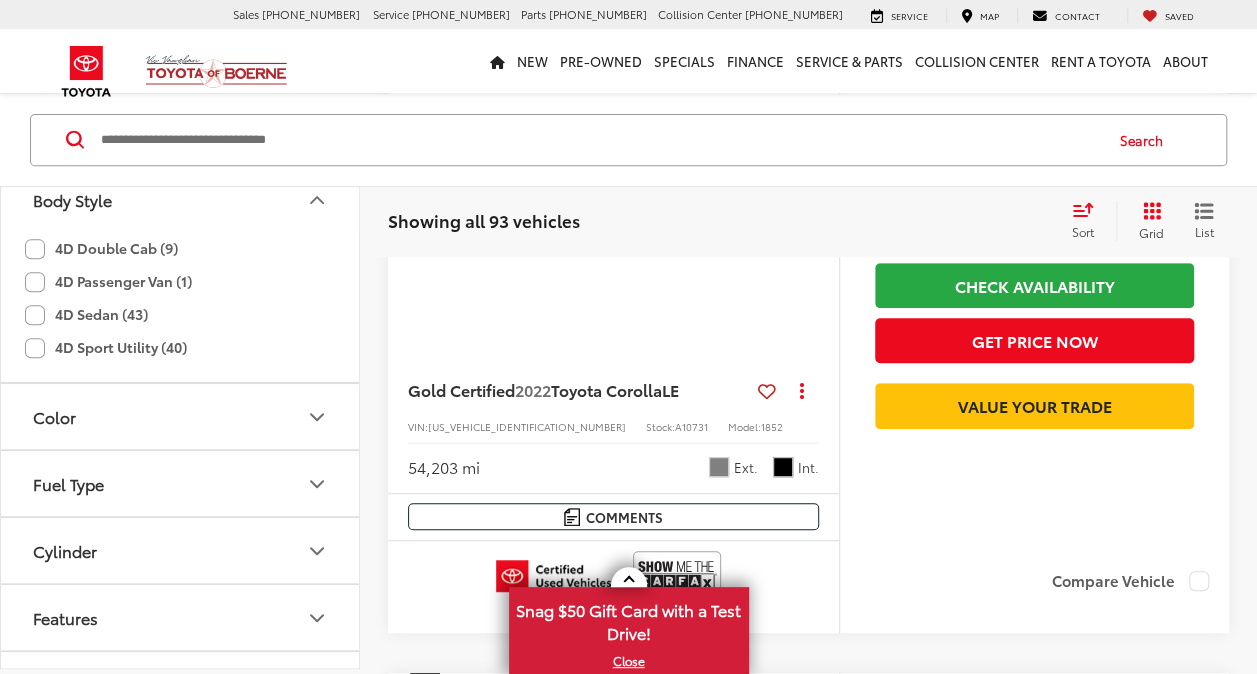 click on "4D Double Cab (9)" 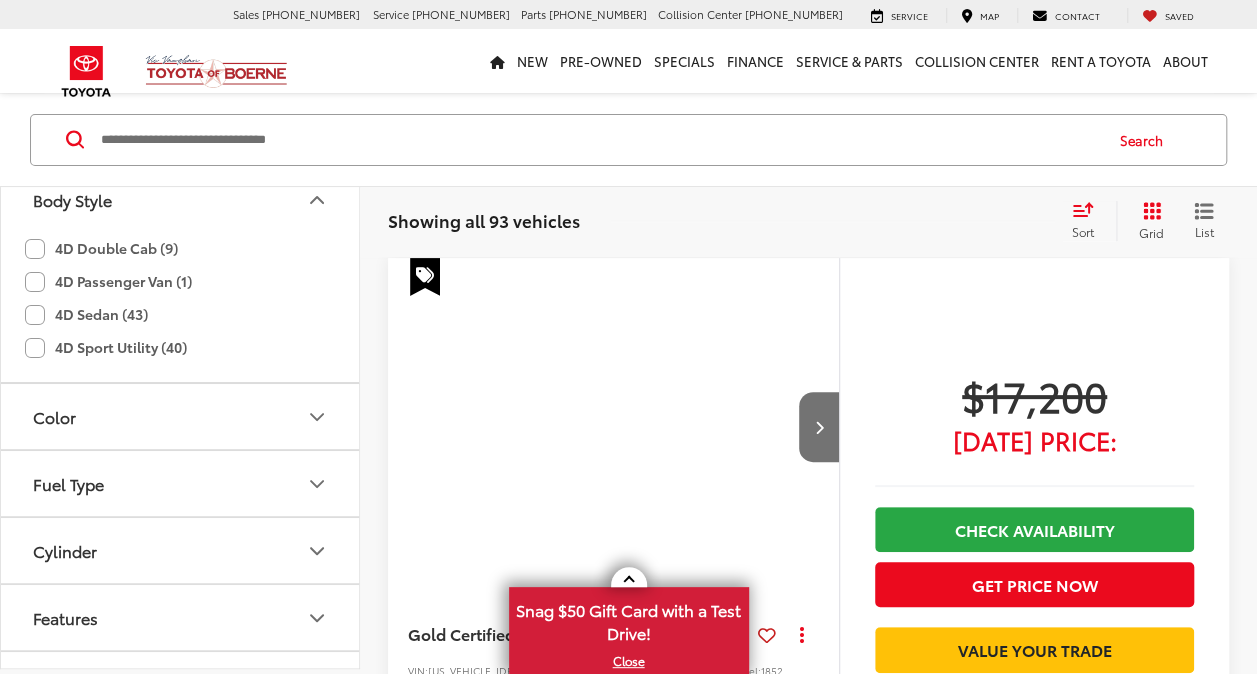 scroll, scrollTop: 99, scrollLeft: 0, axis: vertical 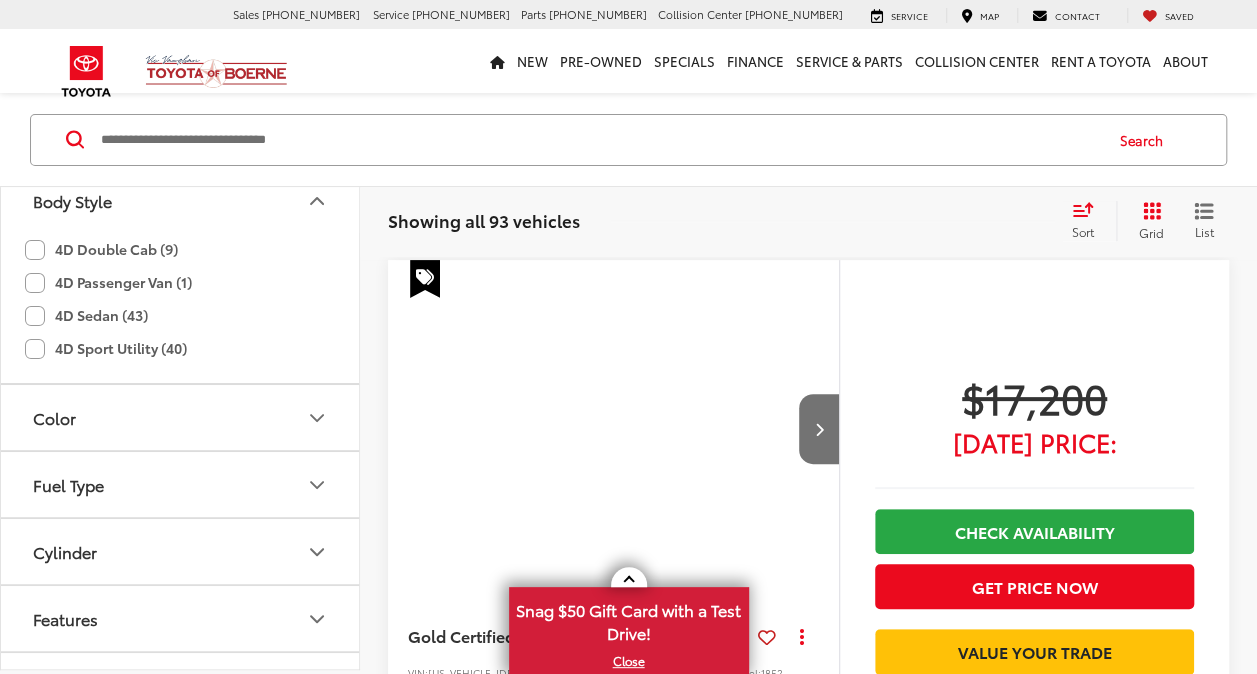 click on "4D Double Cab (9)" 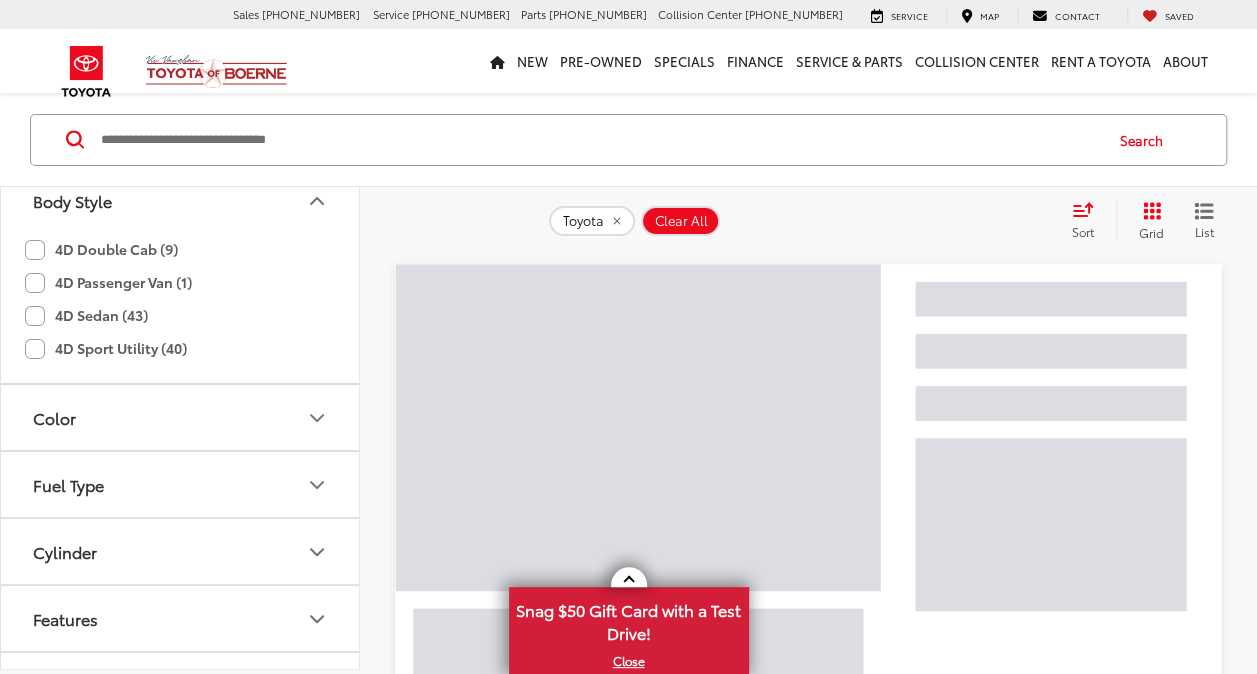 click on "4D Double Cab (9)" 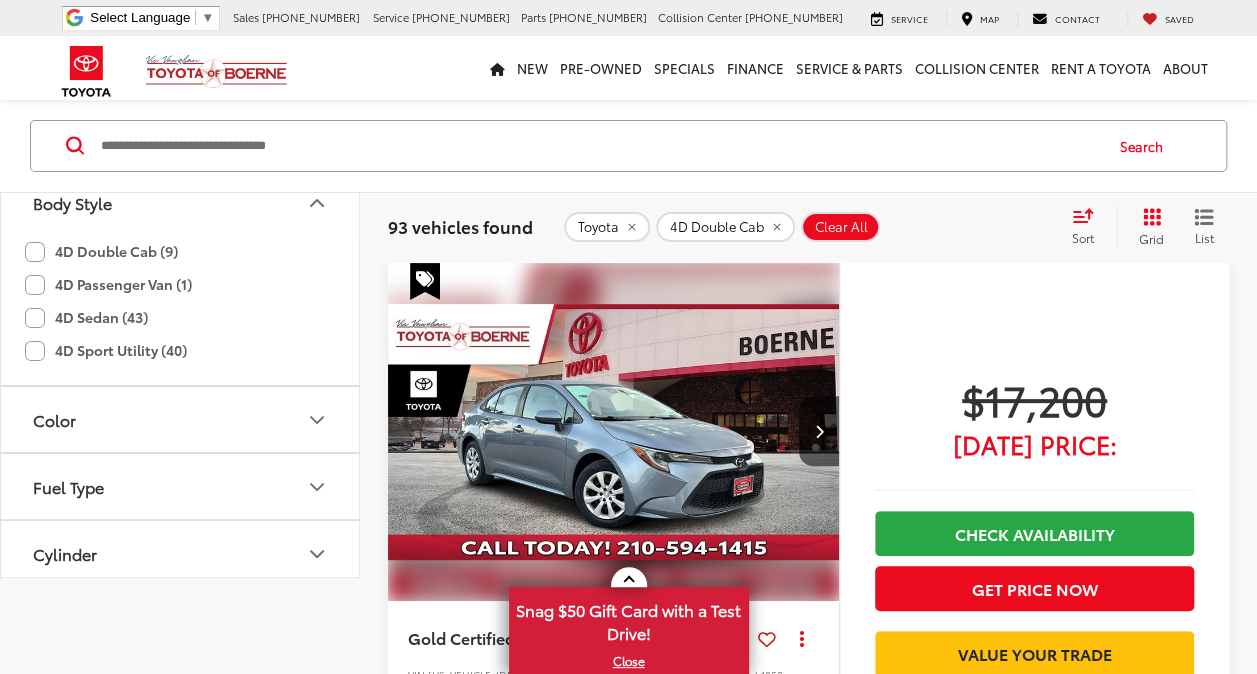 scroll, scrollTop: 0, scrollLeft: 0, axis: both 